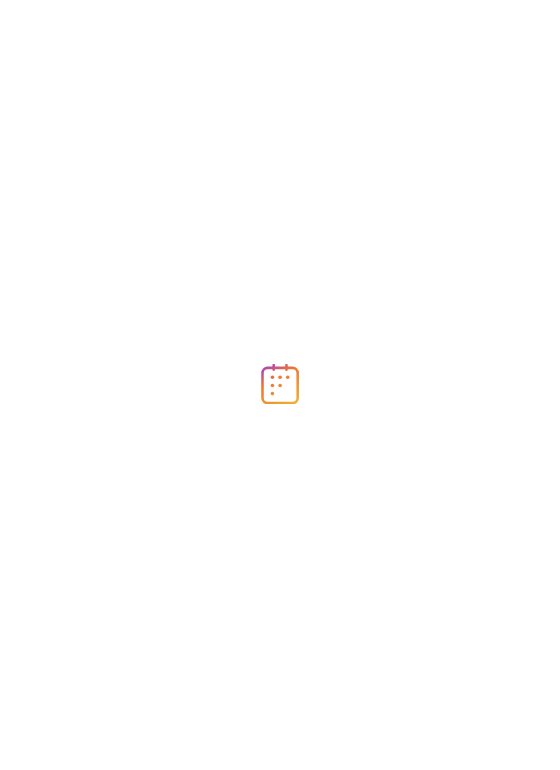 scroll, scrollTop: 0, scrollLeft: 0, axis: both 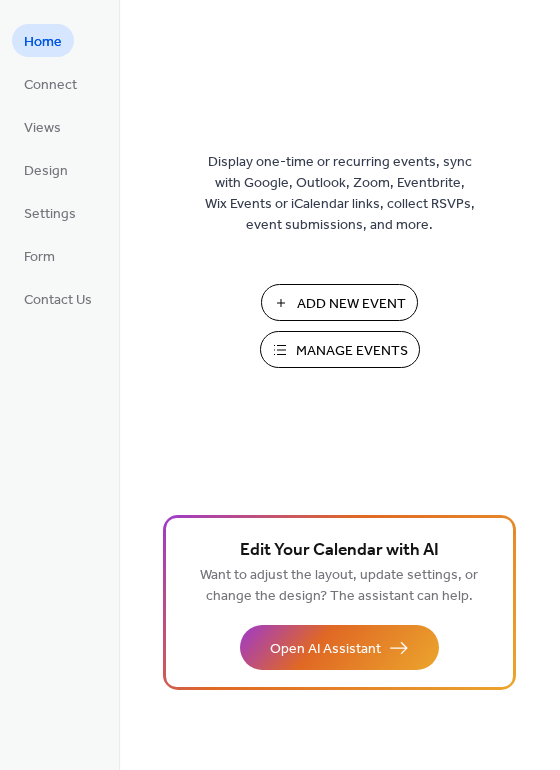 click on "Manage Events" at bounding box center [352, 351] 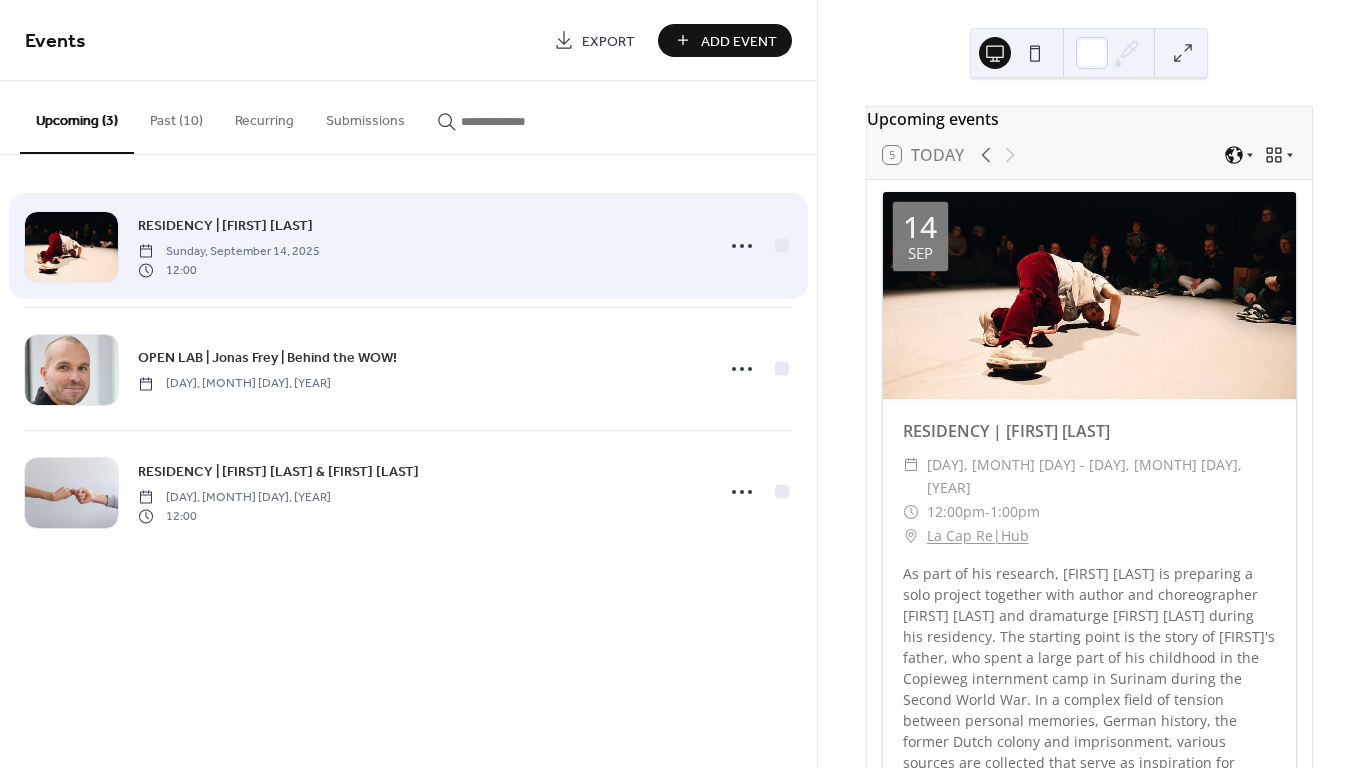 scroll, scrollTop: 0, scrollLeft: 0, axis: both 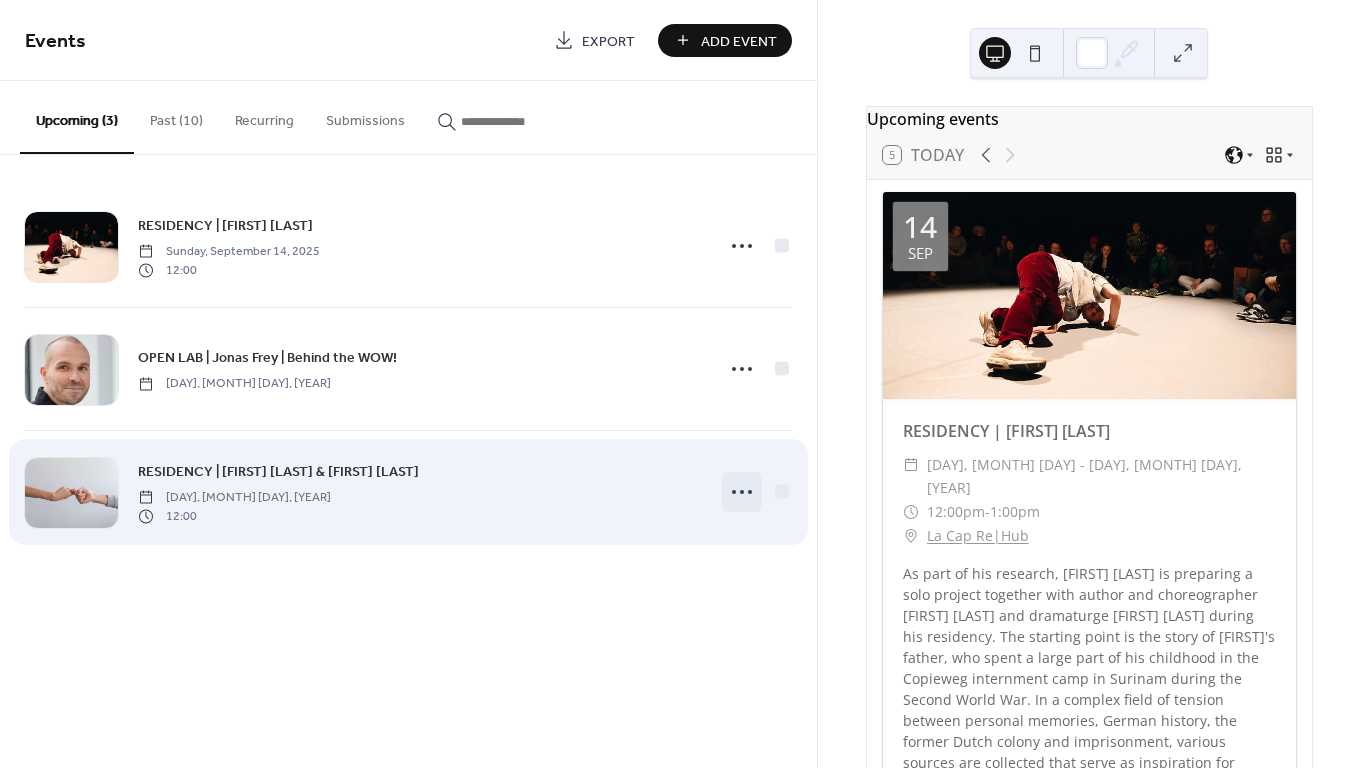 click 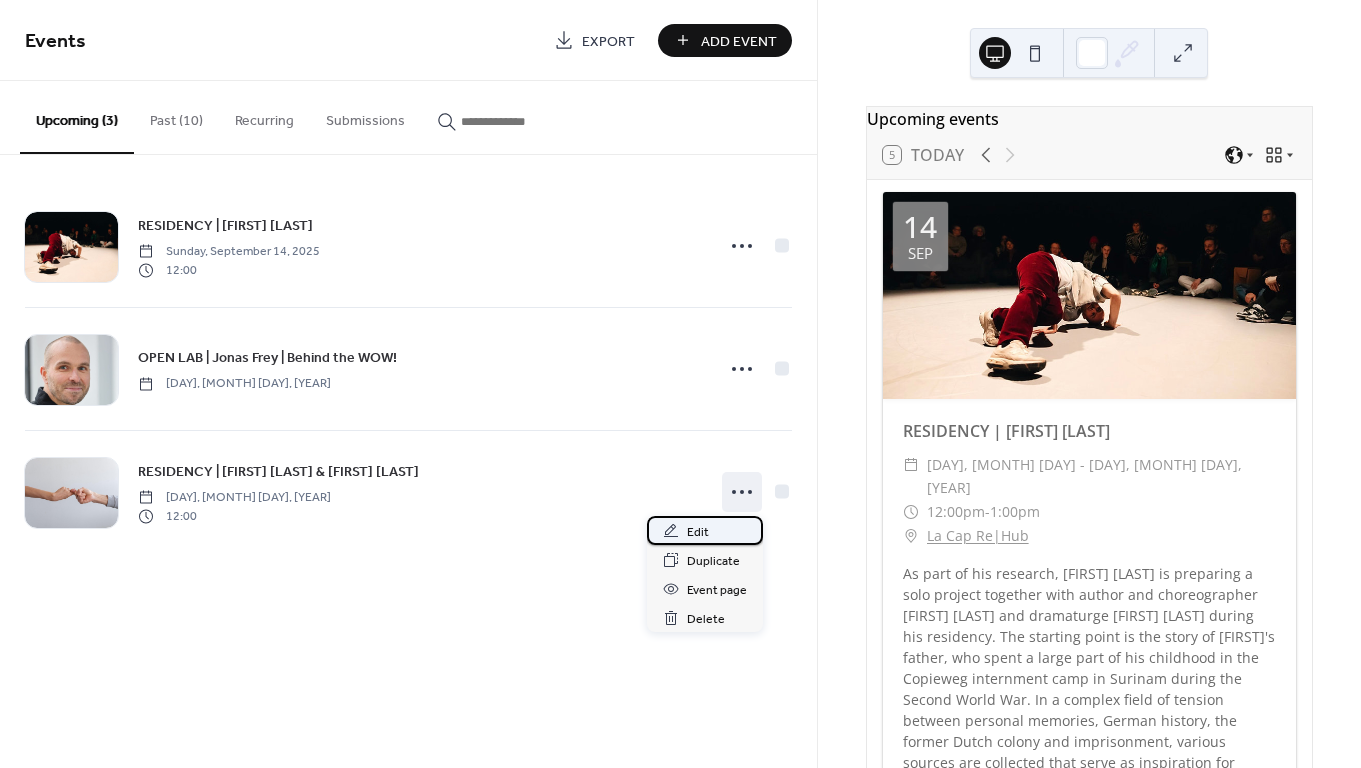 click on "Edit" at bounding box center (705, 530) 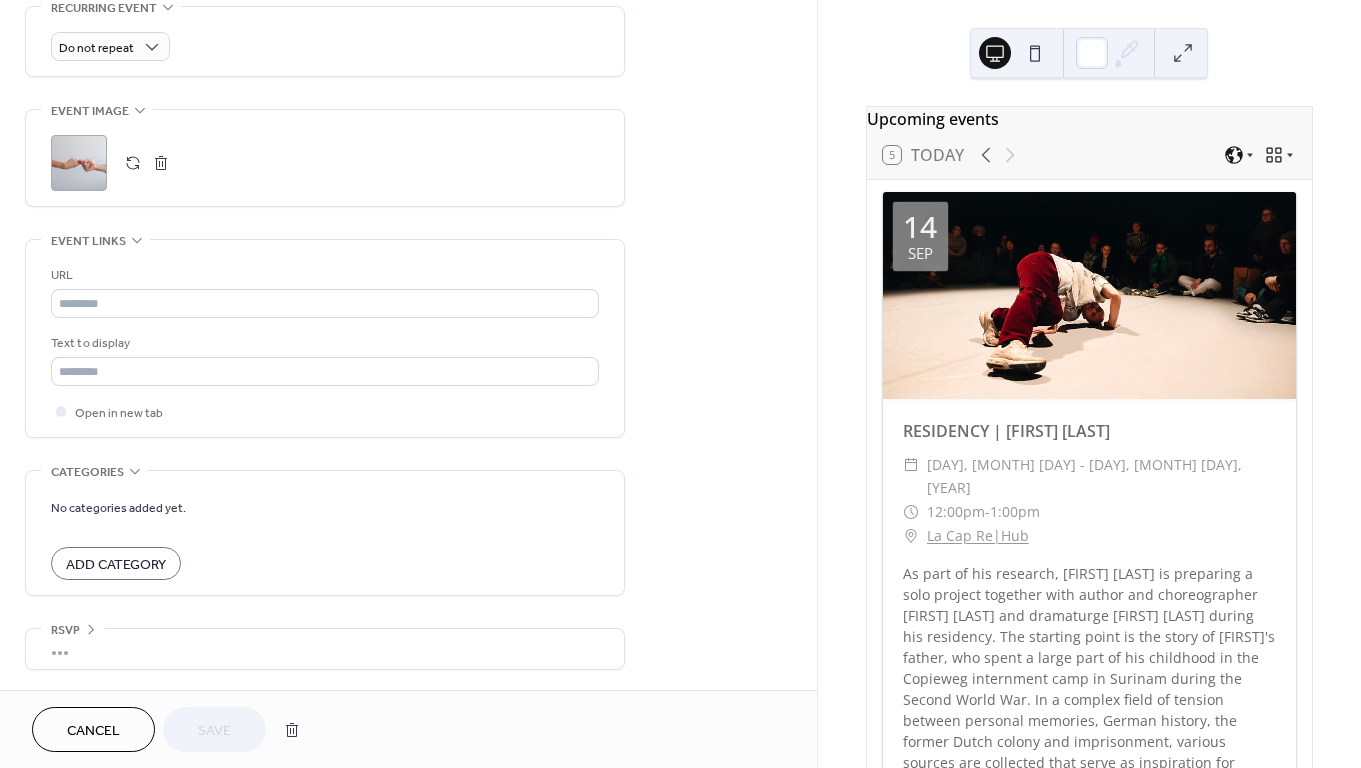 scroll, scrollTop: 861, scrollLeft: 0, axis: vertical 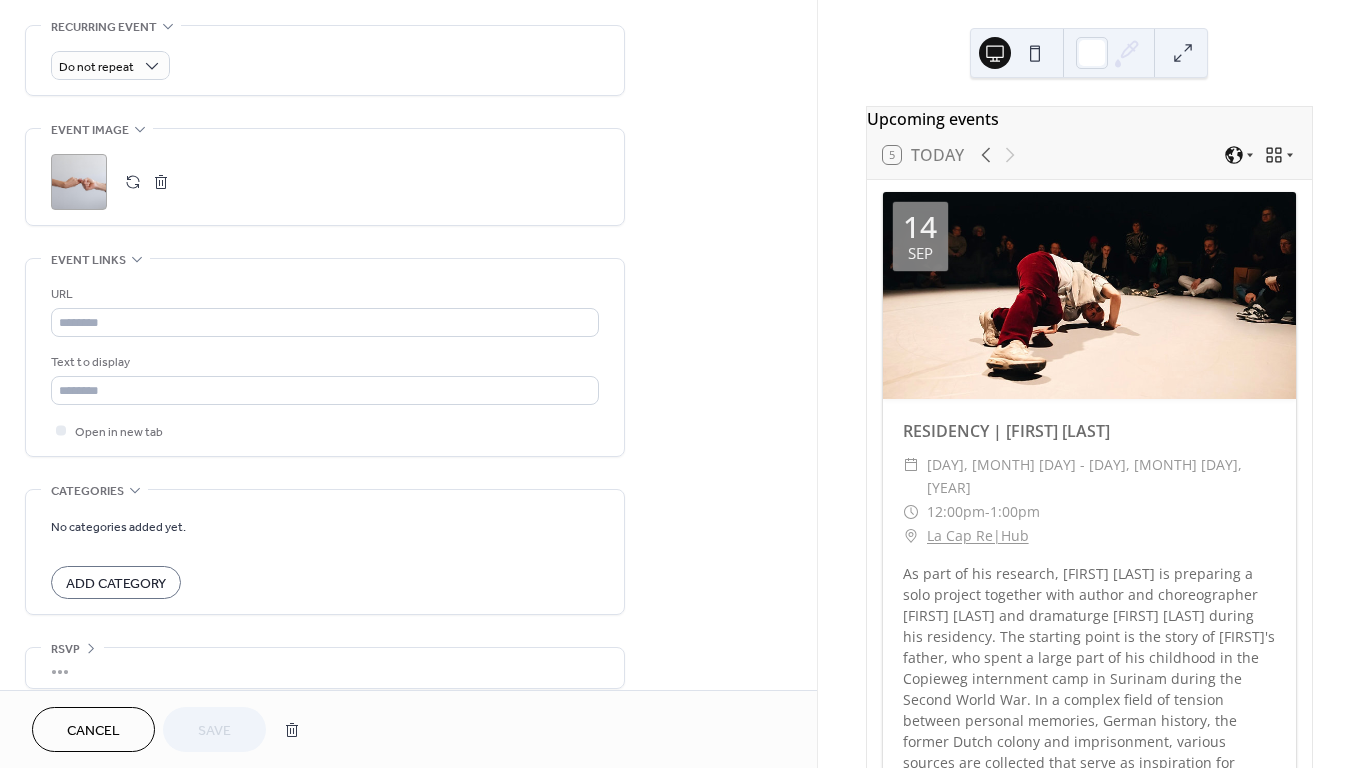 click at bounding box center [161, 182] 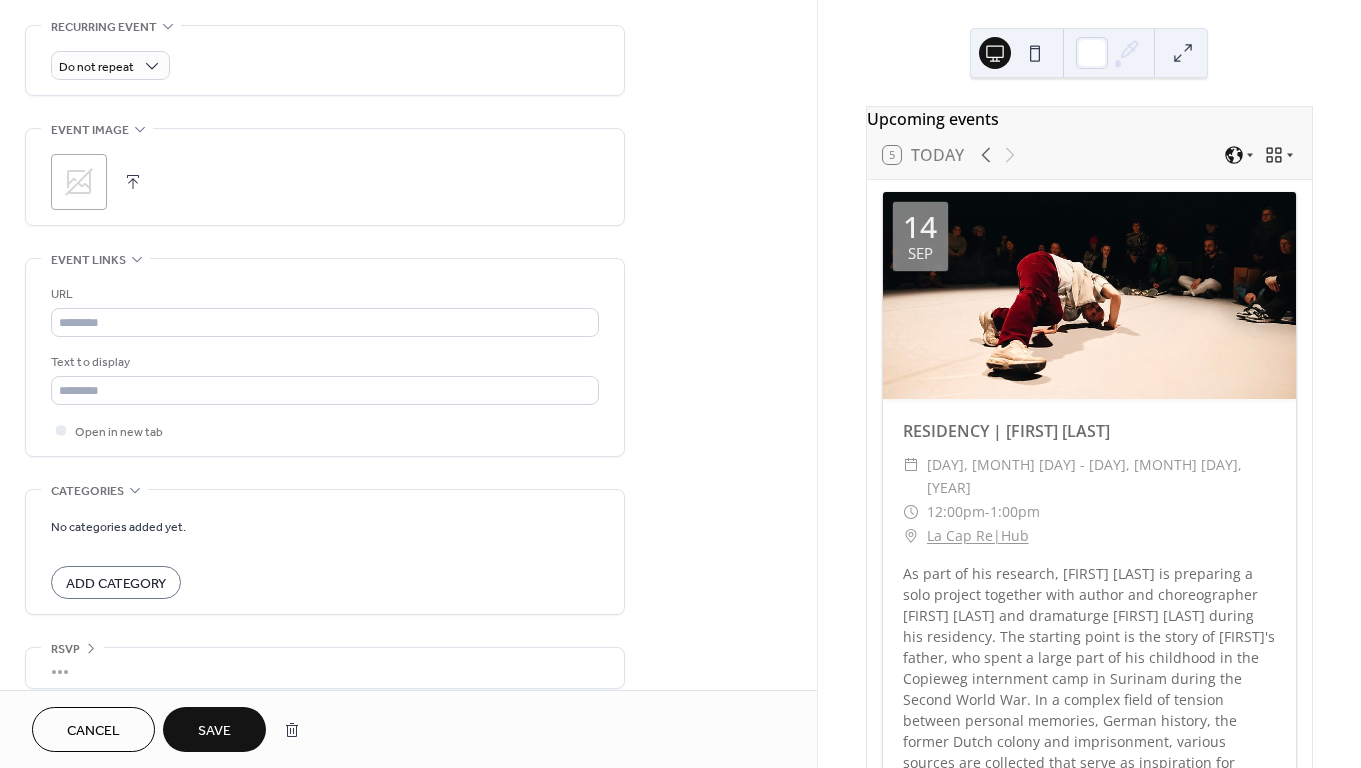 click 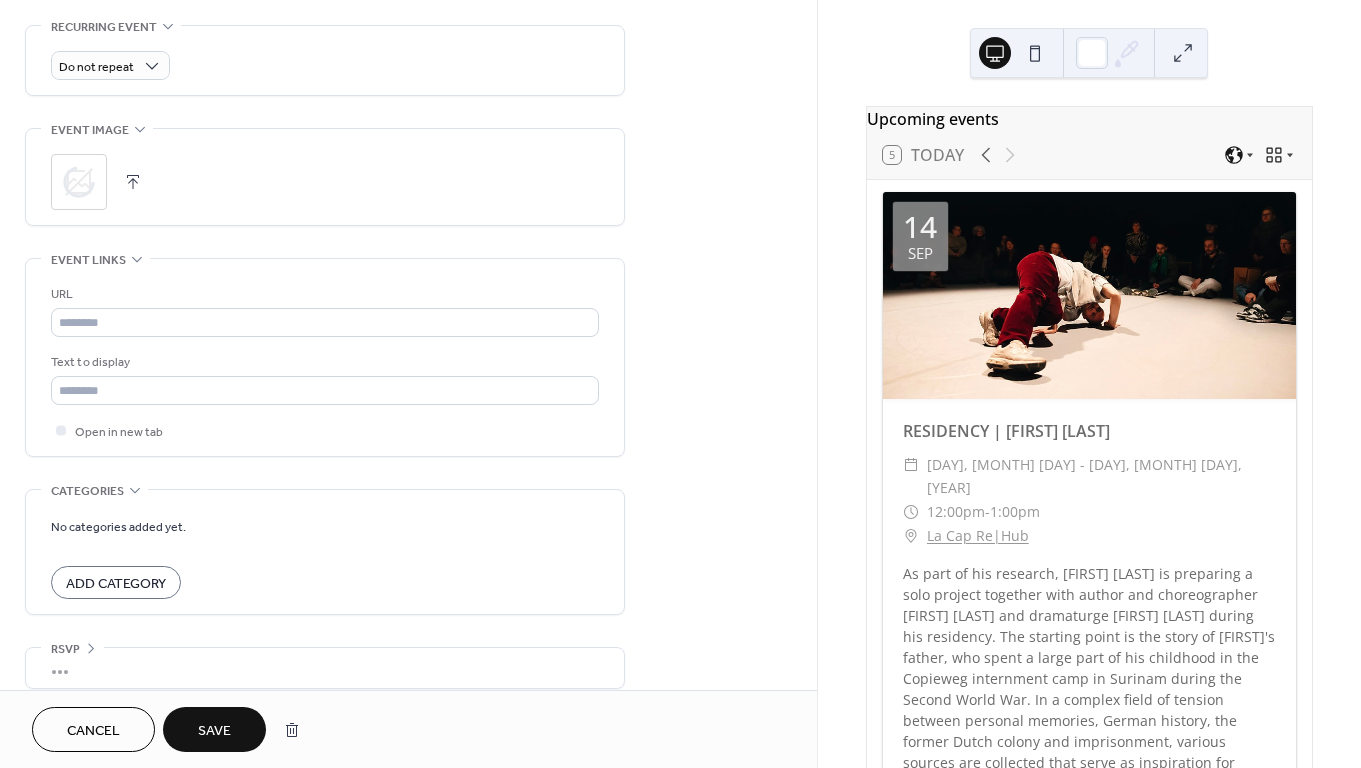 click on "Save" at bounding box center (214, 731) 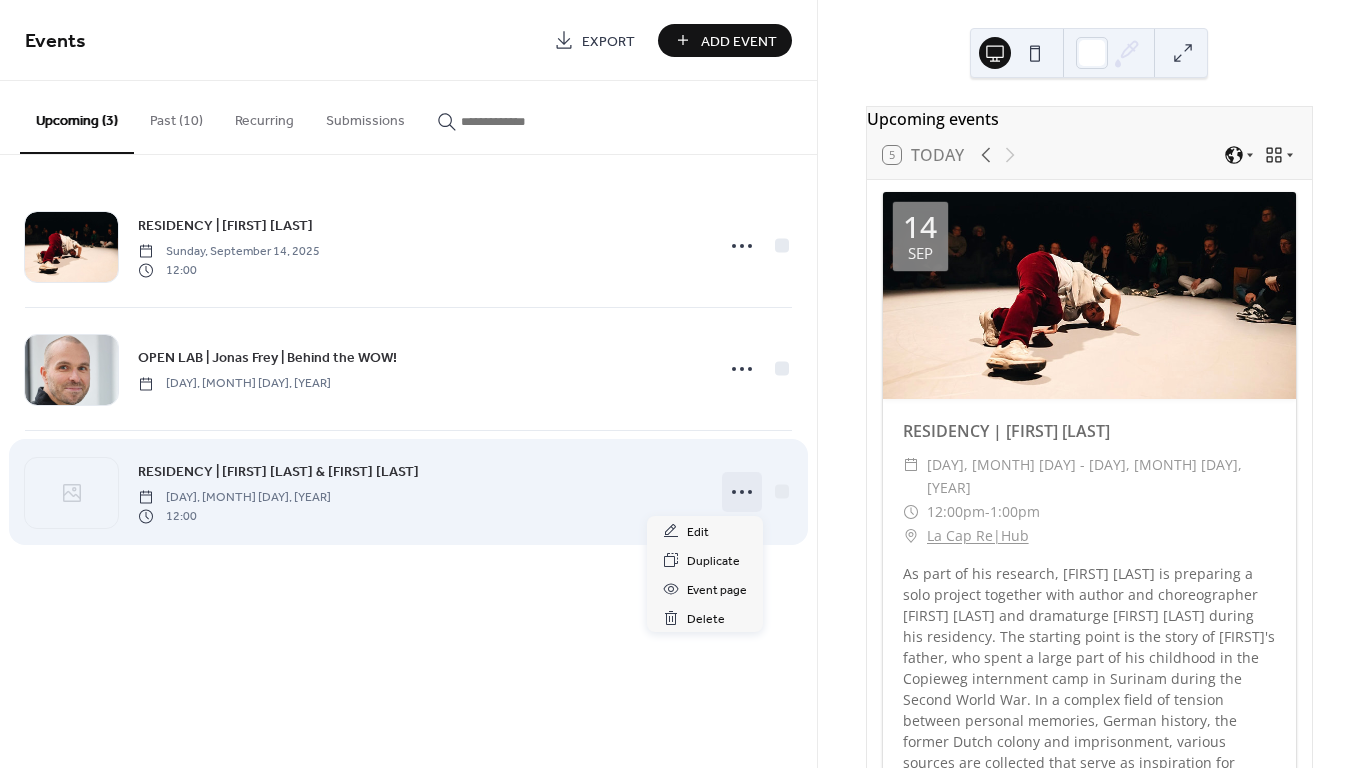 click 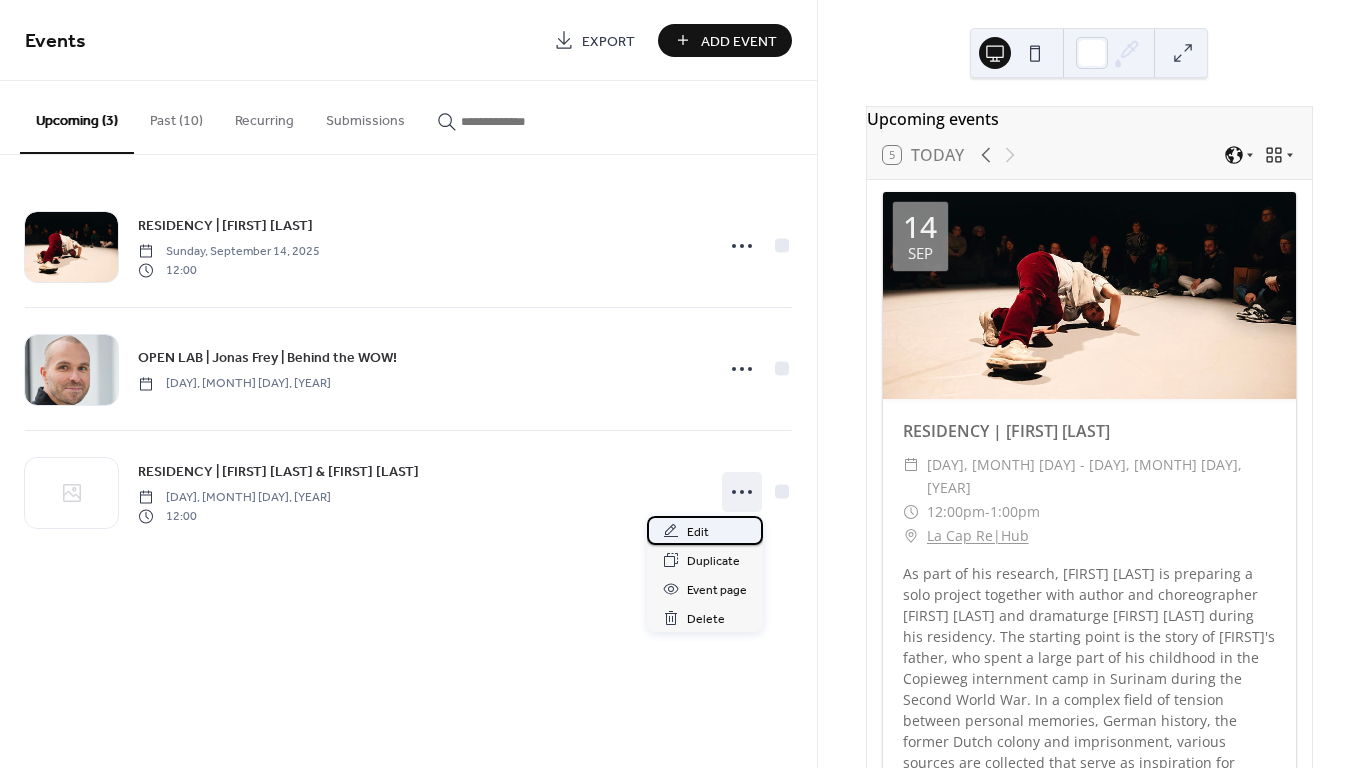 click on "Edit" at bounding box center [698, 532] 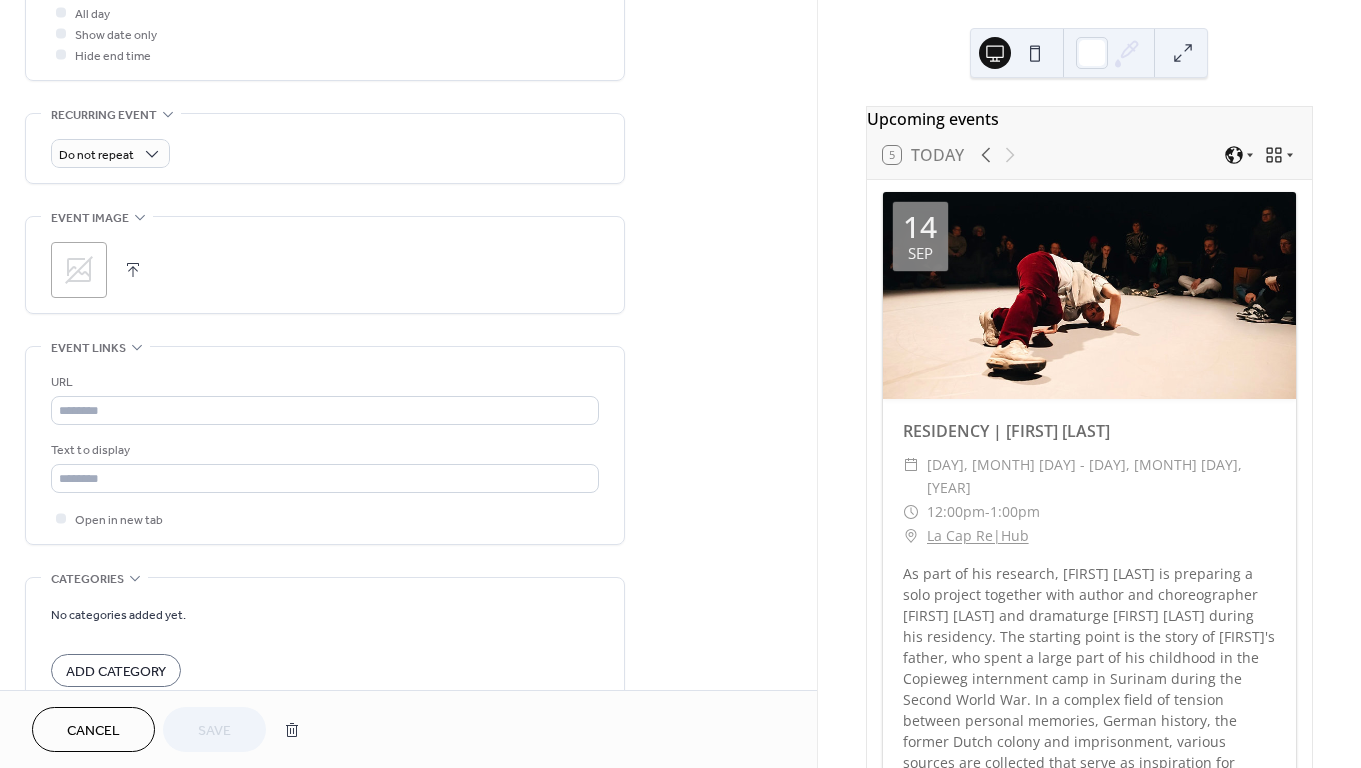 scroll, scrollTop: 815, scrollLeft: 0, axis: vertical 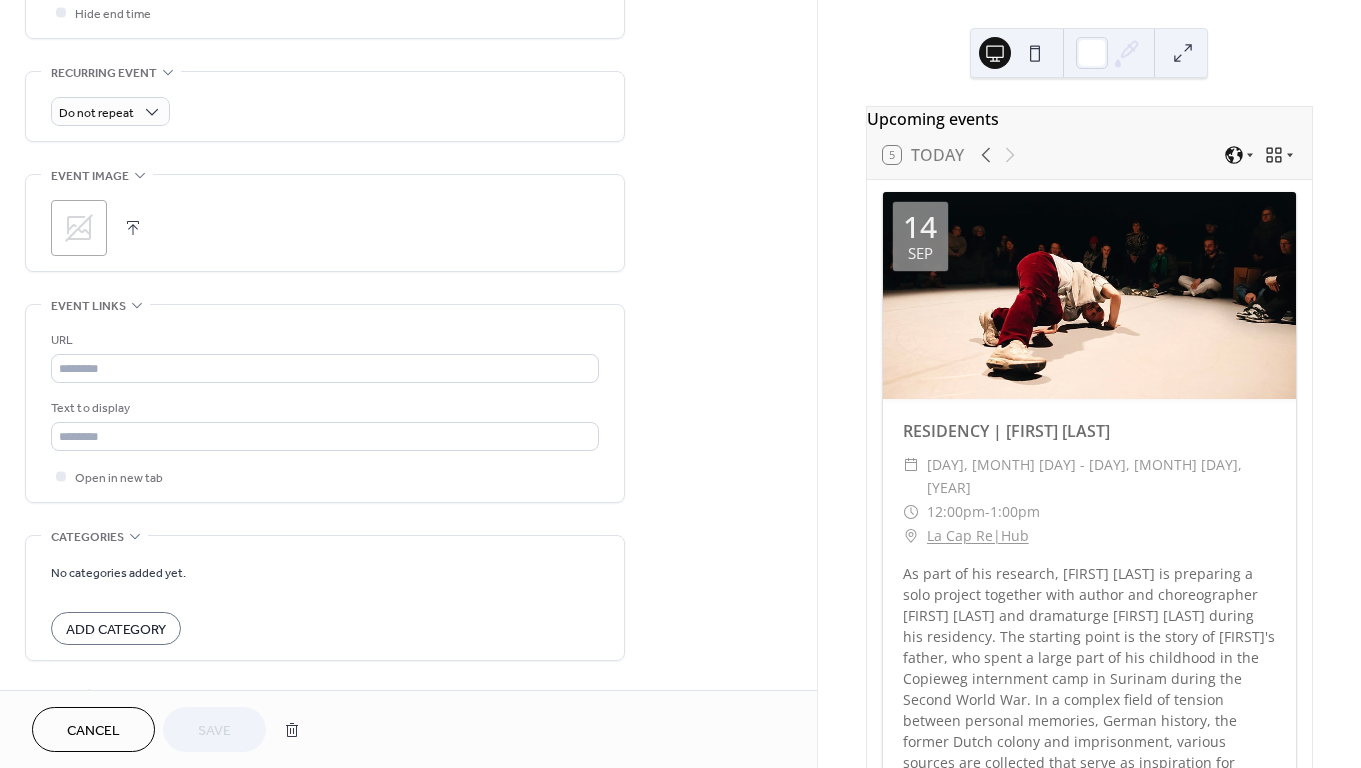 click at bounding box center (133, 228) 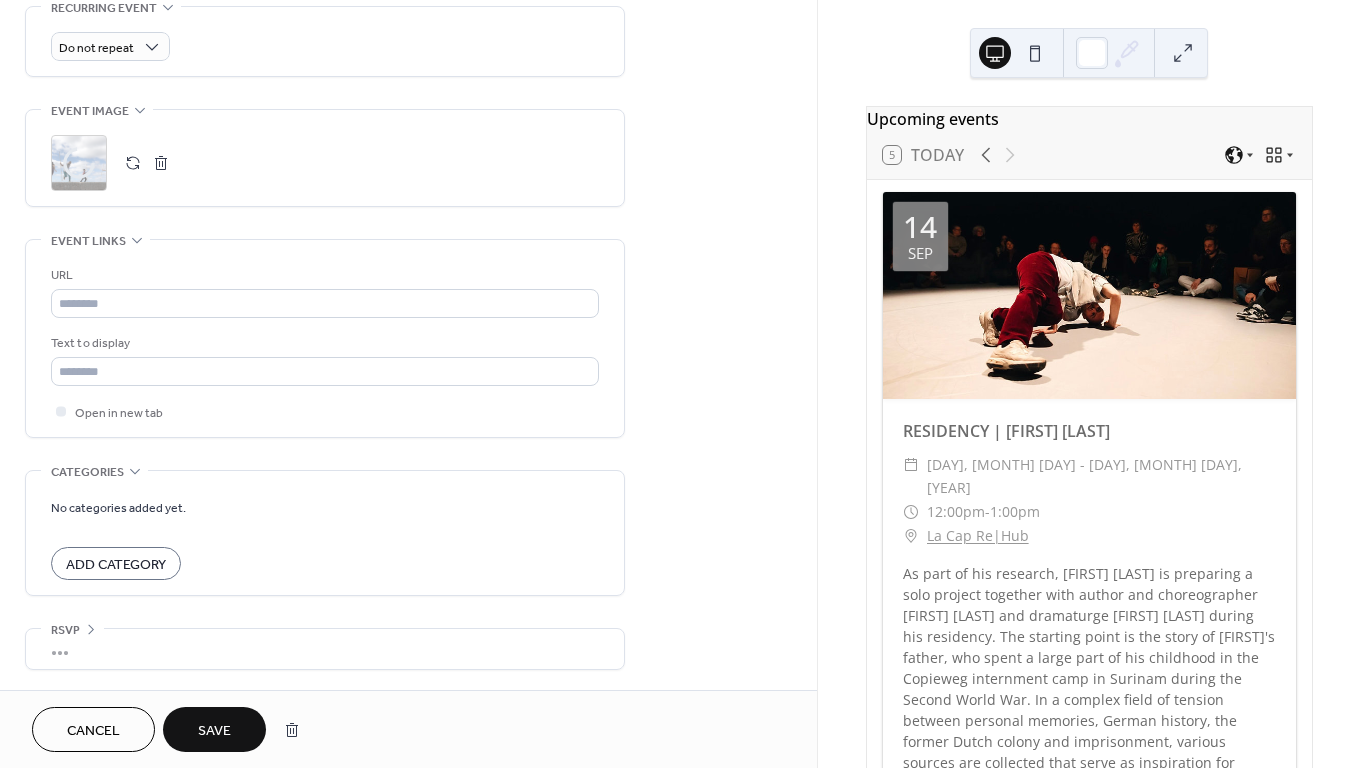 scroll, scrollTop: 890, scrollLeft: 0, axis: vertical 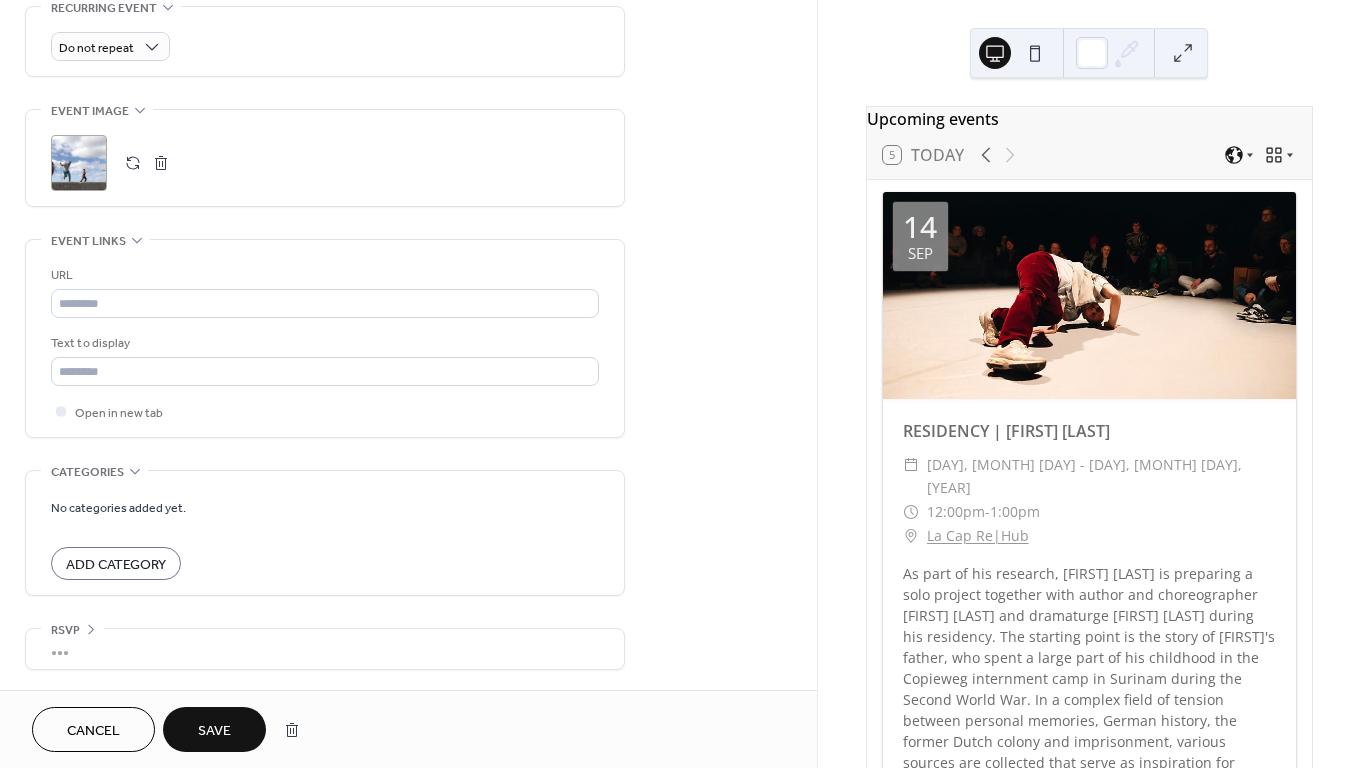 click on "Save" at bounding box center [214, 731] 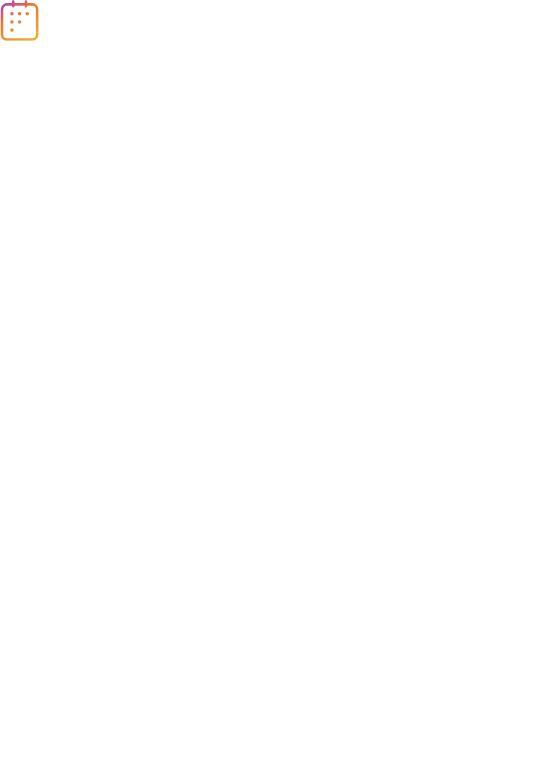 scroll, scrollTop: 0, scrollLeft: 0, axis: both 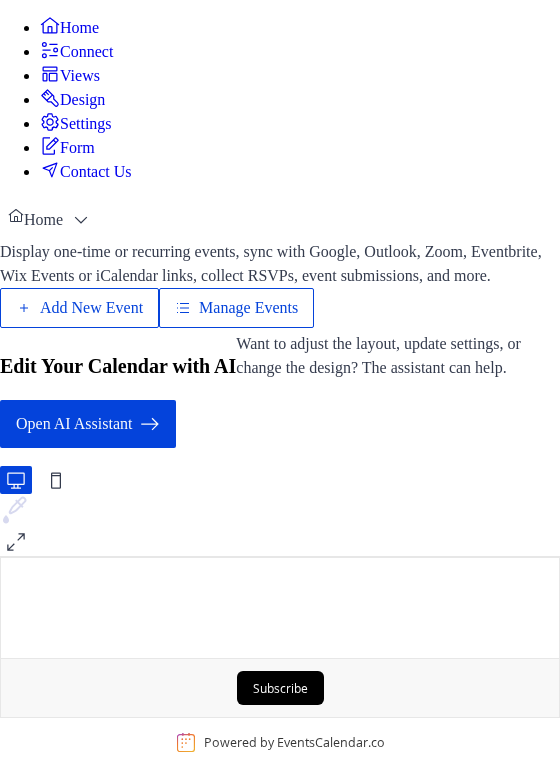 click on "Manage Events" at bounding box center (248, 308) 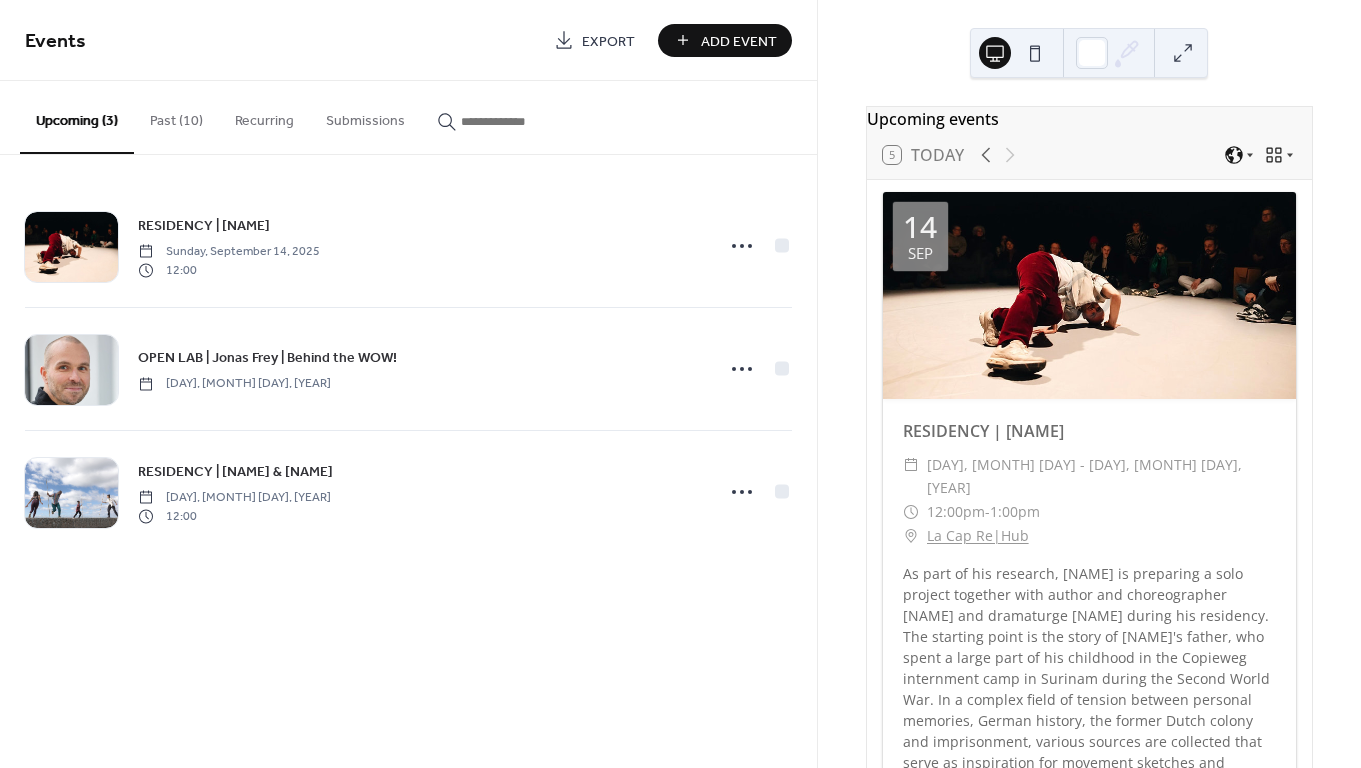 scroll, scrollTop: 0, scrollLeft: 0, axis: both 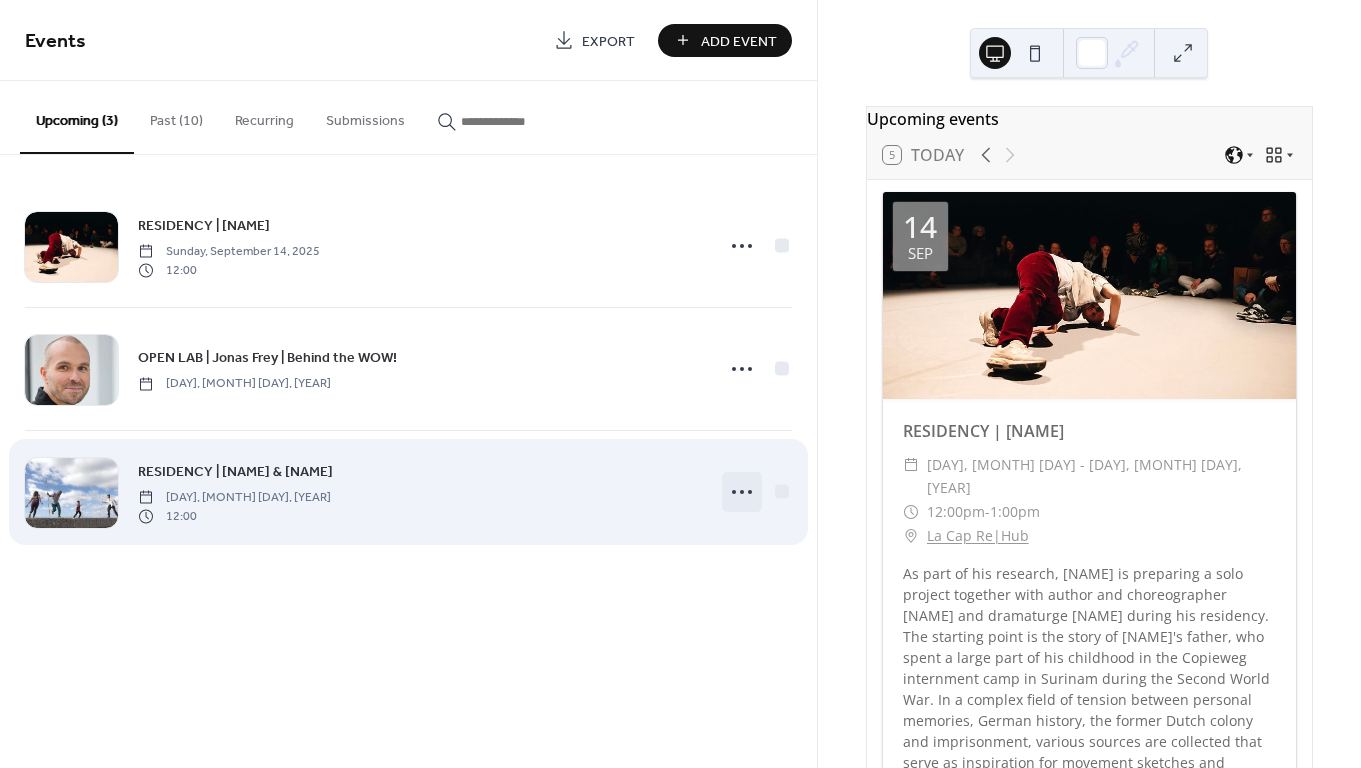 click 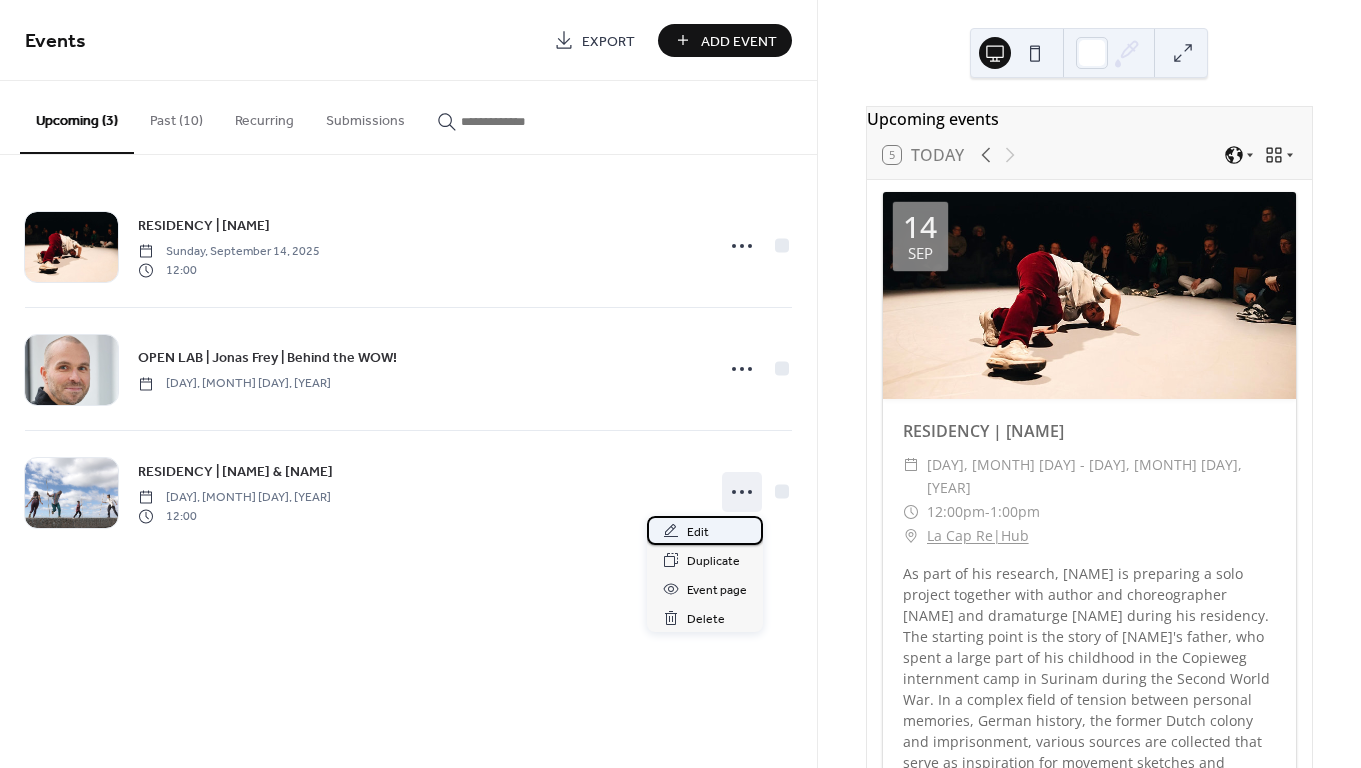 click 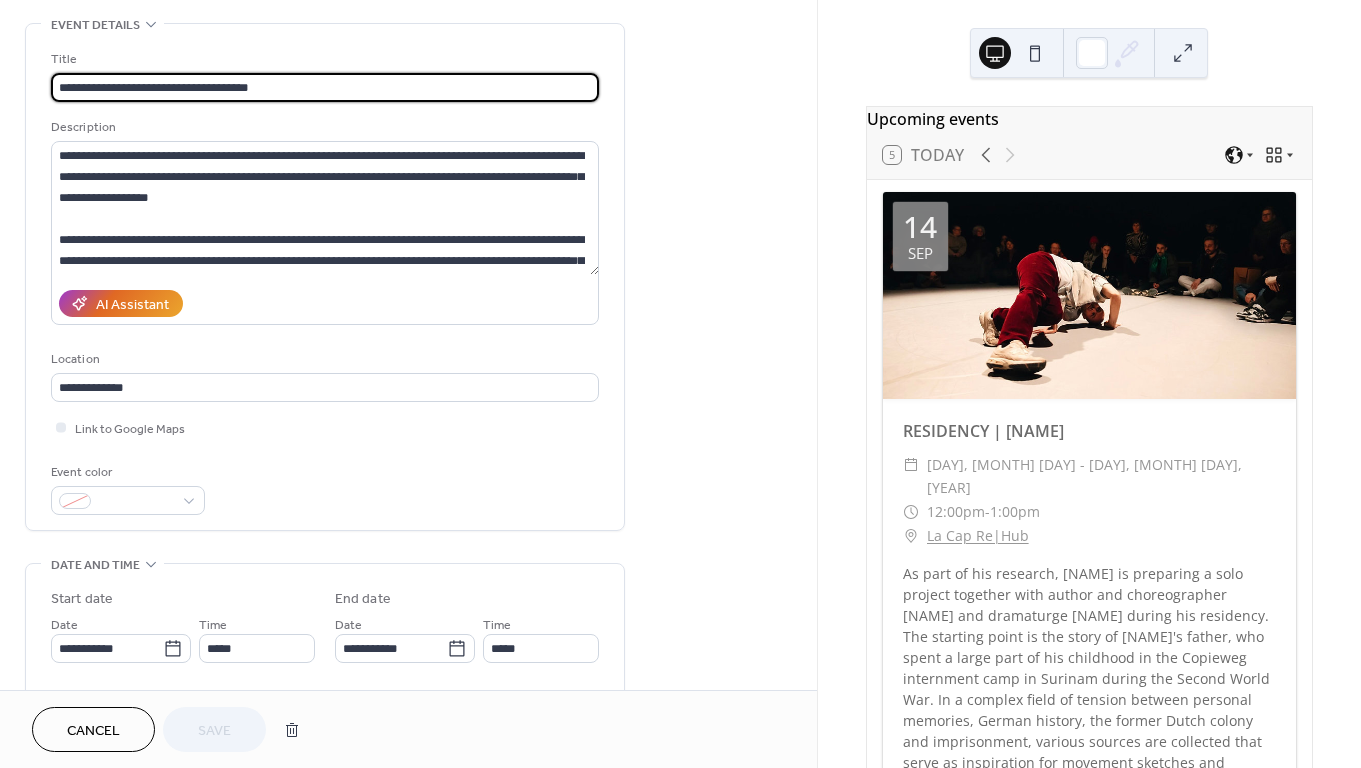 scroll, scrollTop: 78, scrollLeft: 0, axis: vertical 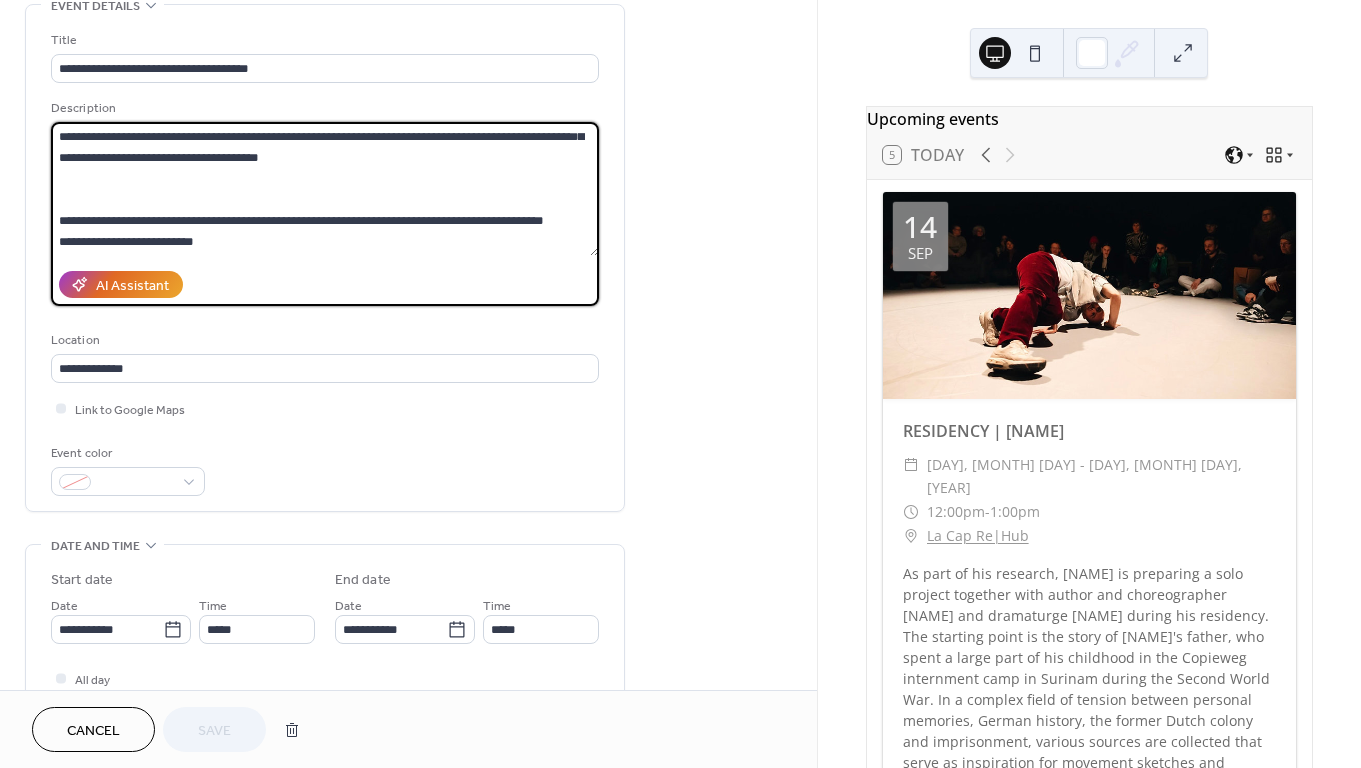 click at bounding box center (325, 189) 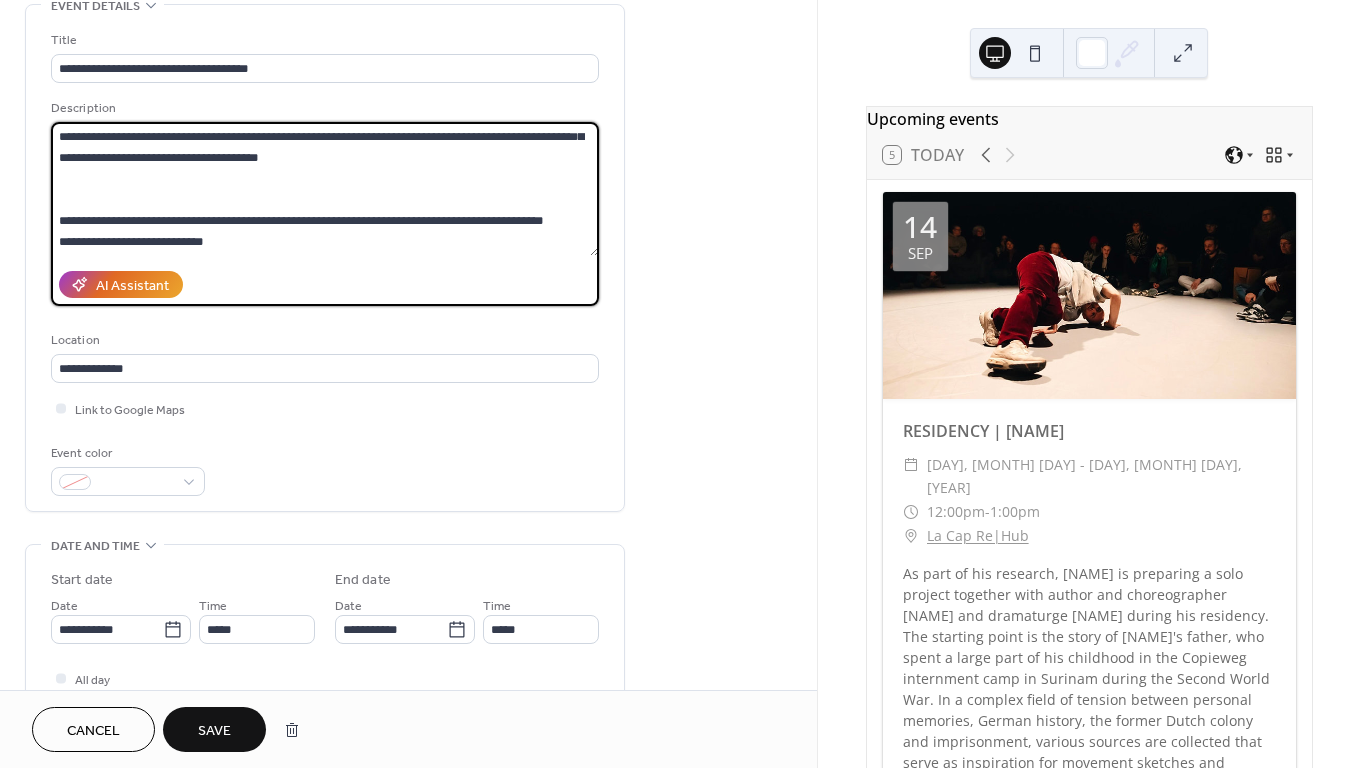 paste on "**********" 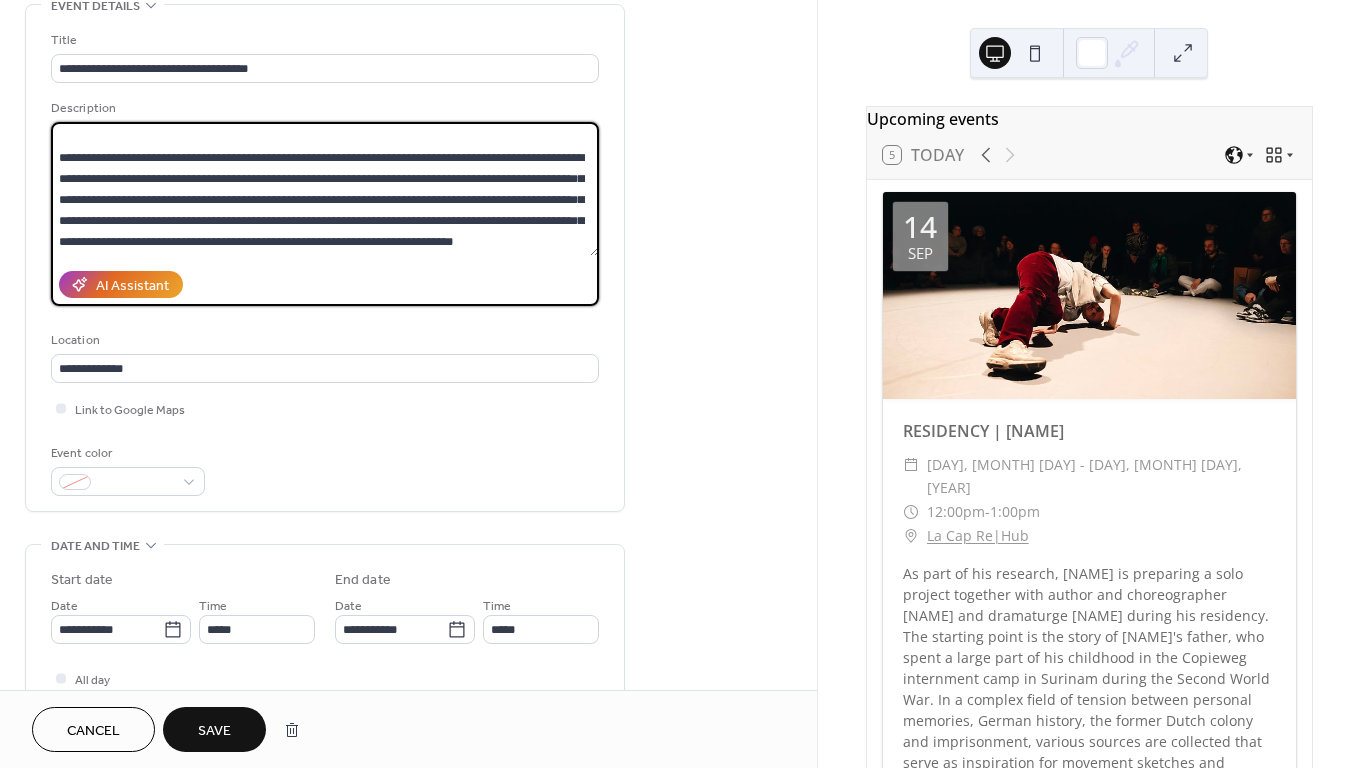 scroll, scrollTop: 357, scrollLeft: 0, axis: vertical 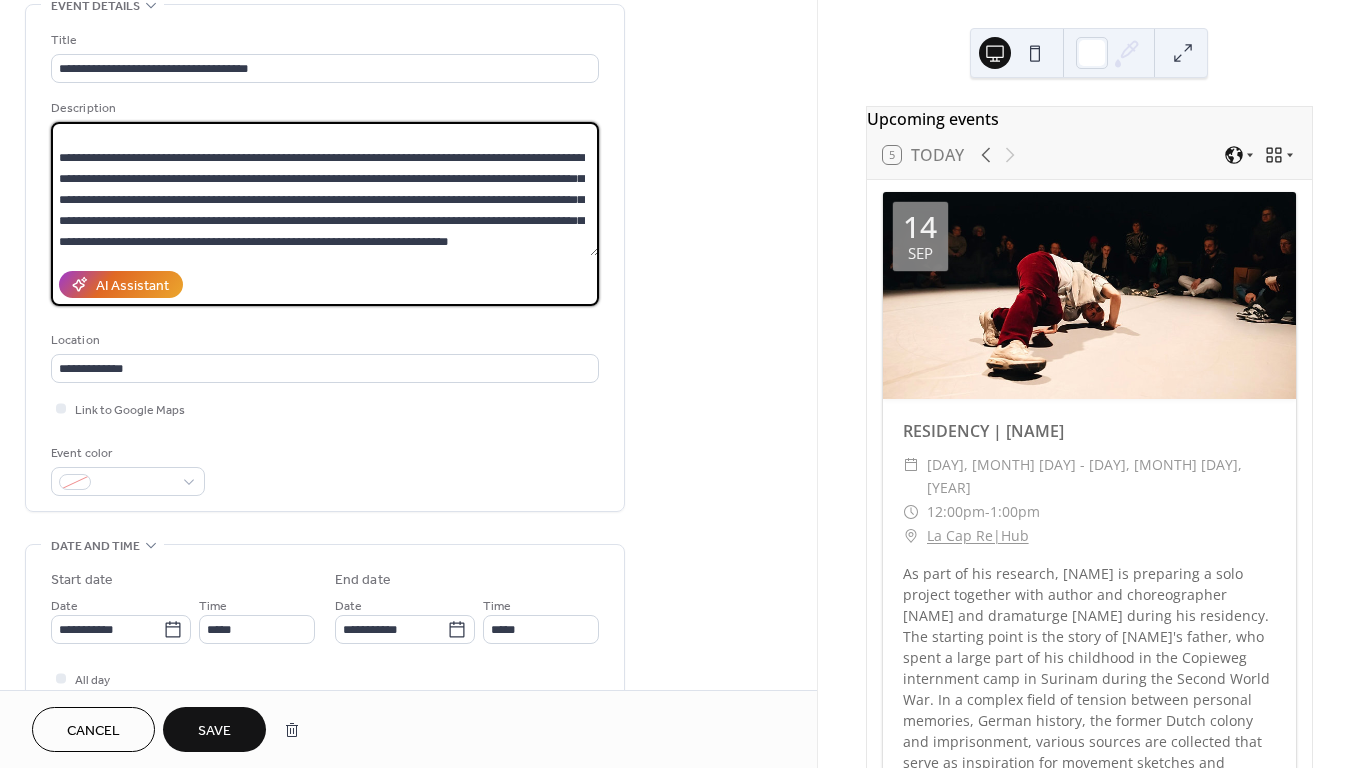 type on "**********" 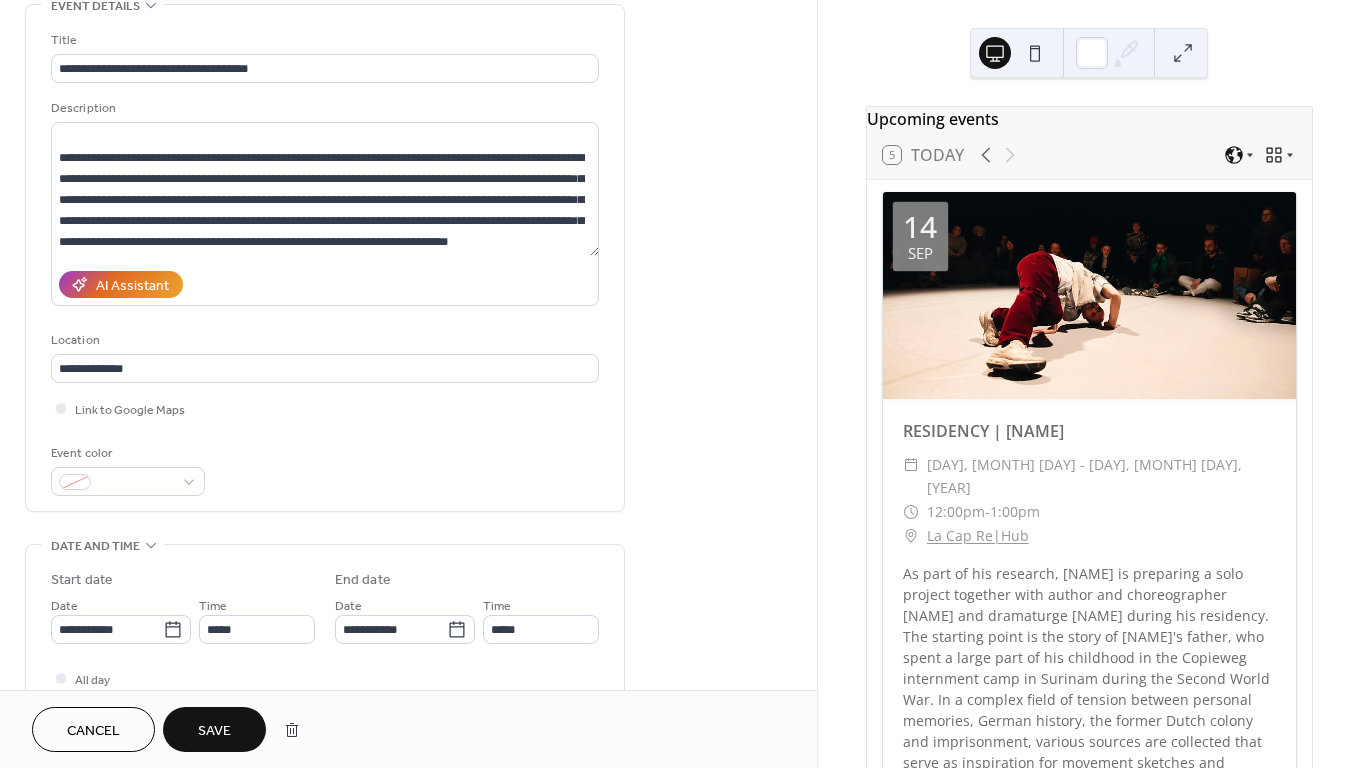 click on "Save" at bounding box center (214, 729) 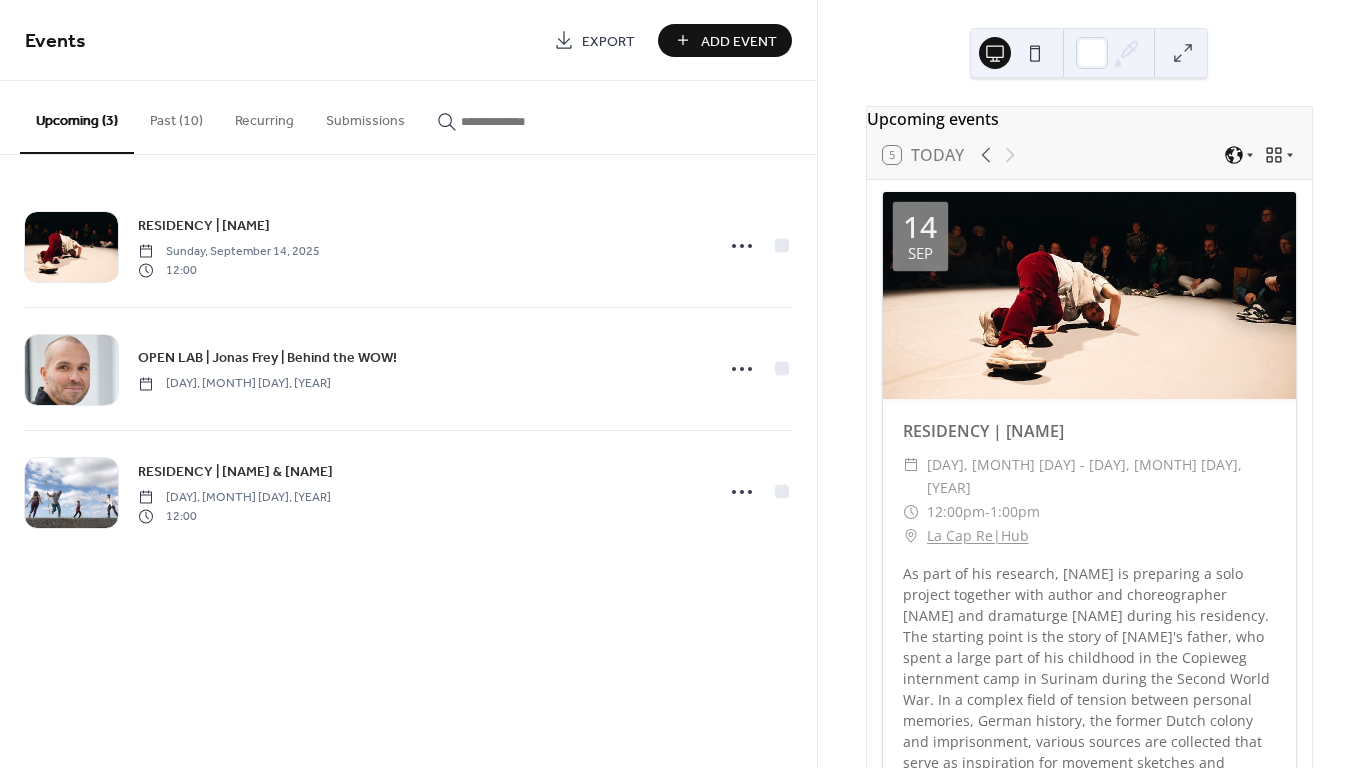 click on "Past (10)" at bounding box center [176, 116] 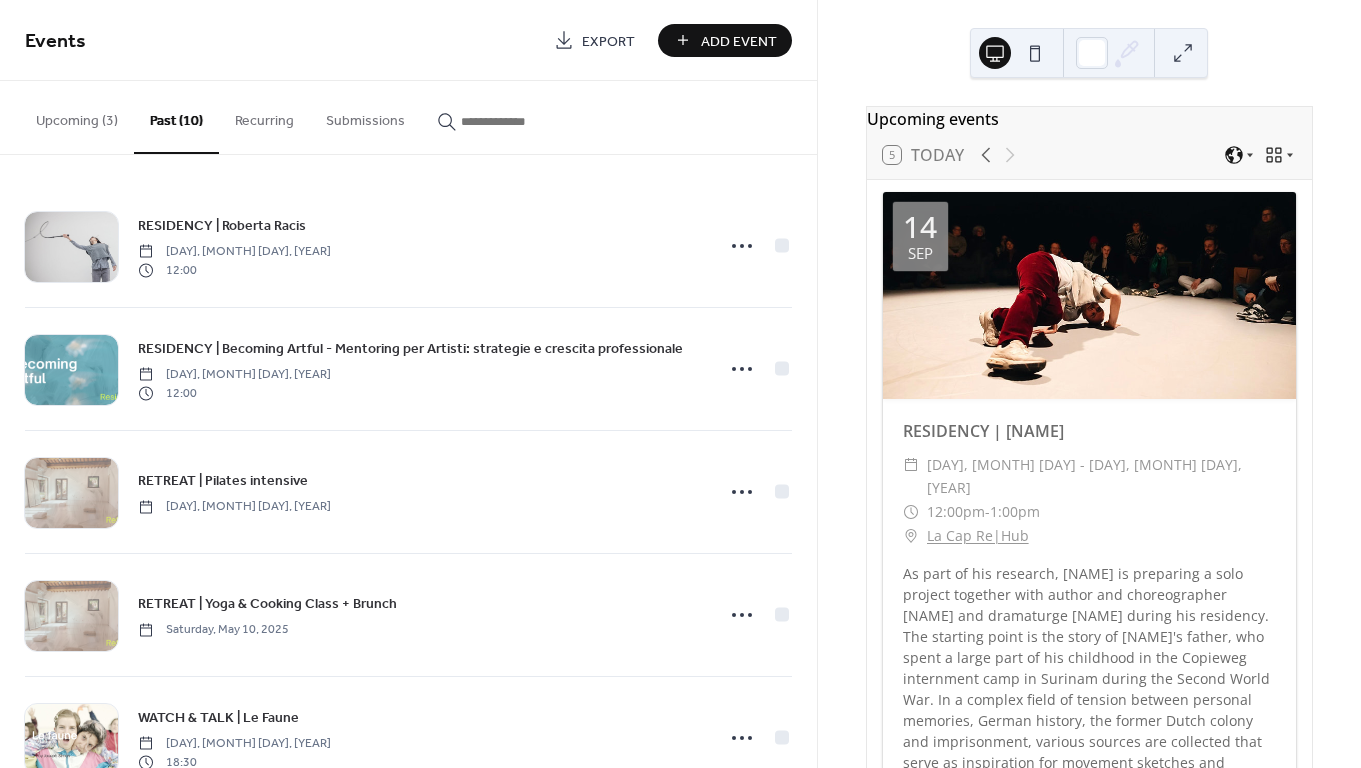 click on "Upcoming (3)" at bounding box center (77, 116) 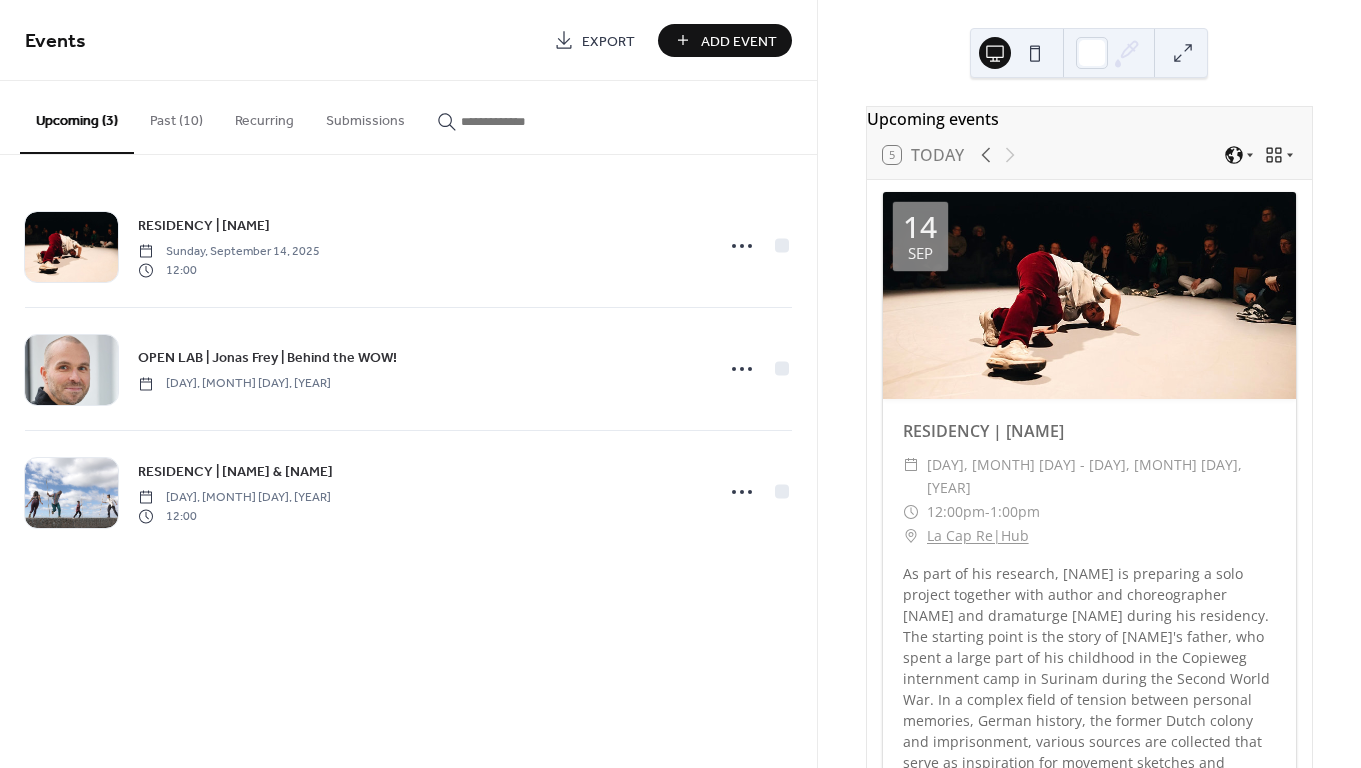 click on "Past (10)" at bounding box center [176, 116] 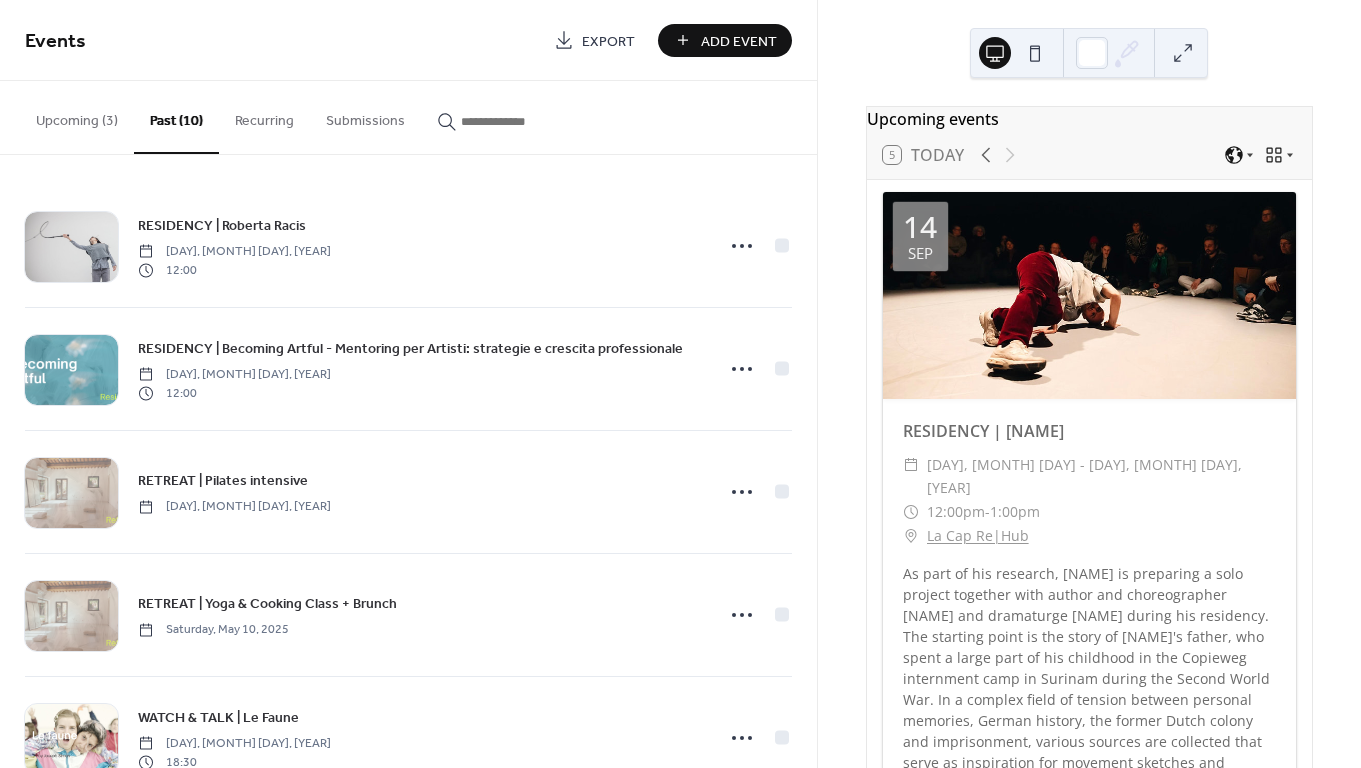 scroll, scrollTop: 0, scrollLeft: 0, axis: both 